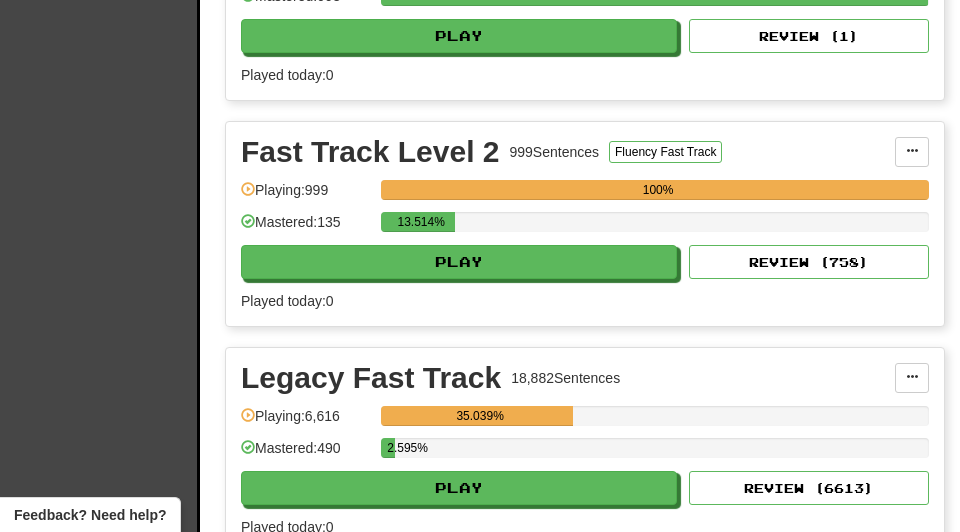 scroll, scrollTop: 824, scrollLeft: 0, axis: vertical 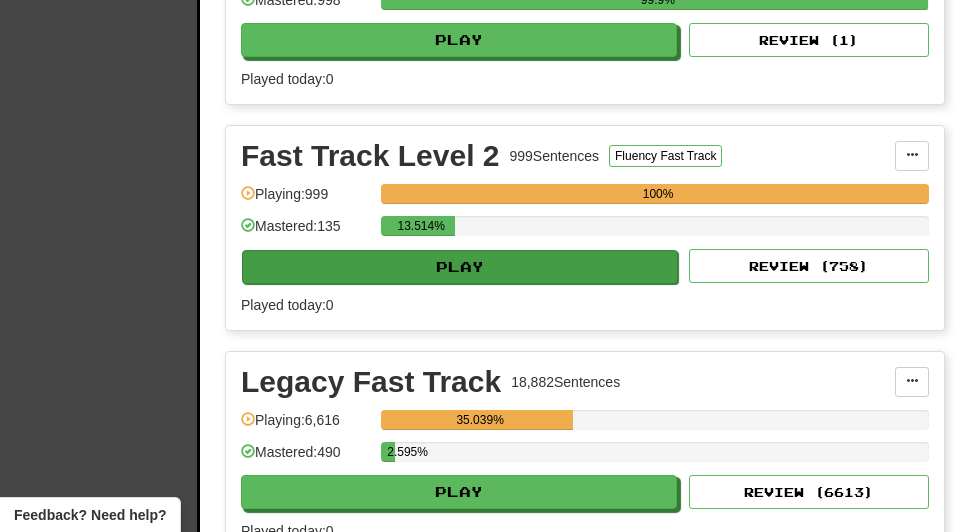 click on "Play" at bounding box center [460, 267] 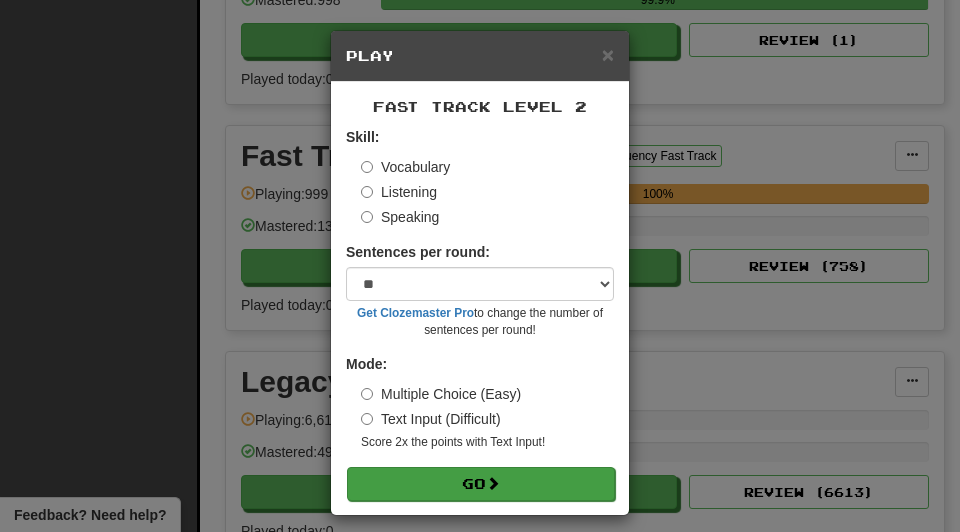 click on "Go" at bounding box center [481, 484] 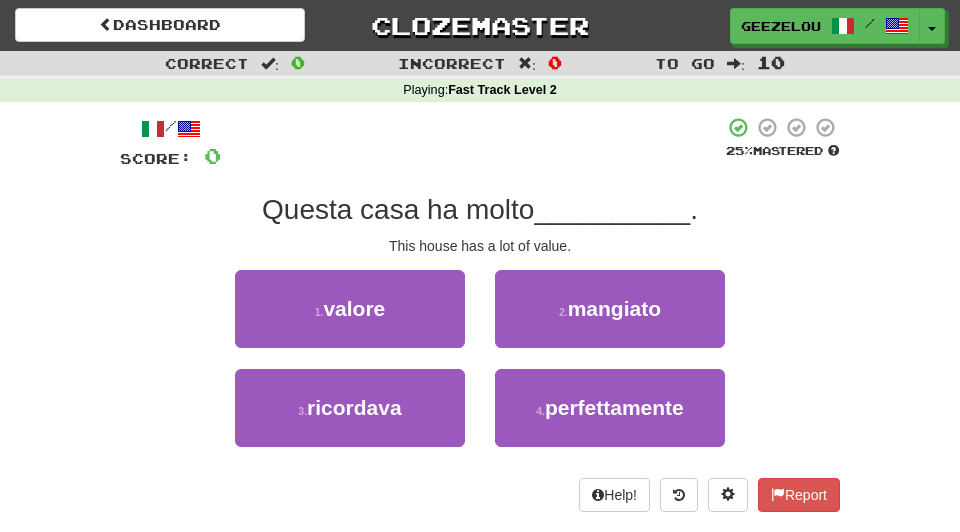 scroll, scrollTop: 0, scrollLeft: 0, axis: both 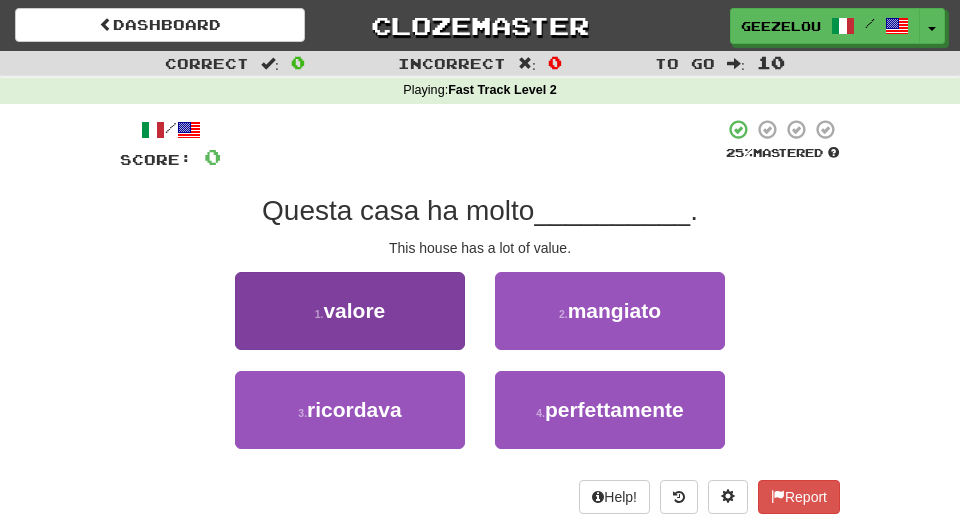 click on "valore" at bounding box center [354, 310] 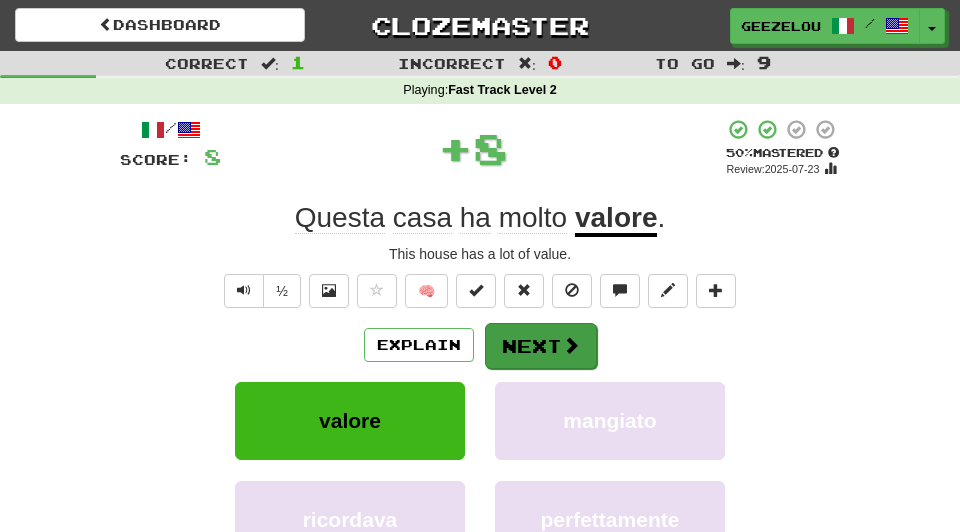 click on "Next" at bounding box center [541, 346] 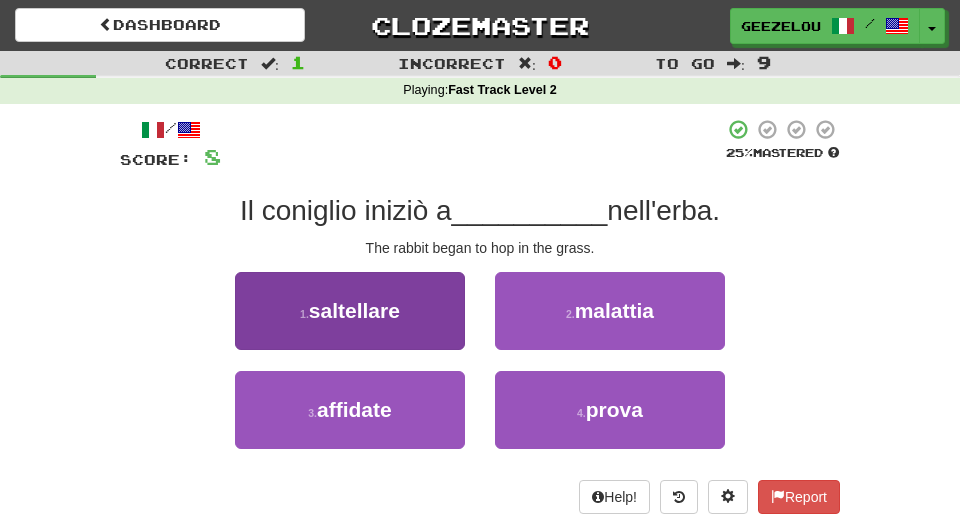 click on "1 .  saltellare" at bounding box center (350, 311) 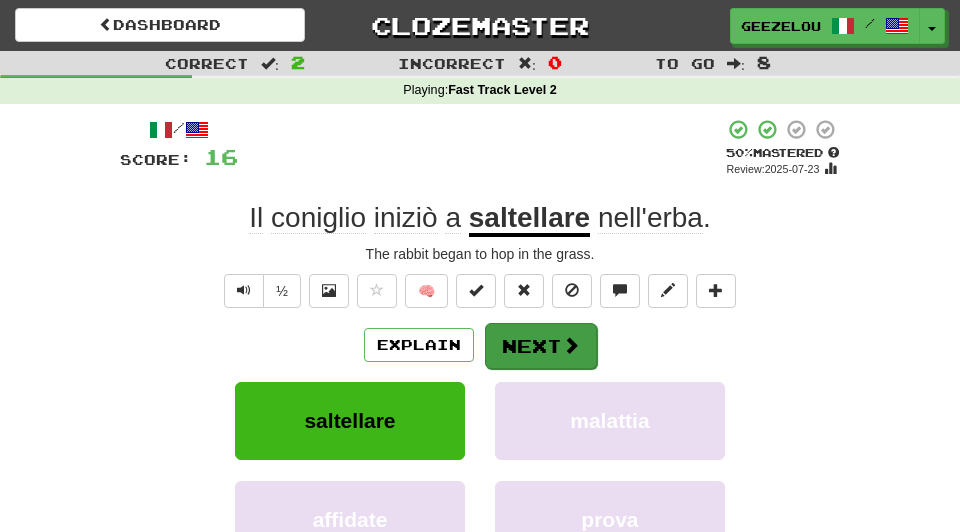 click at bounding box center [571, 345] 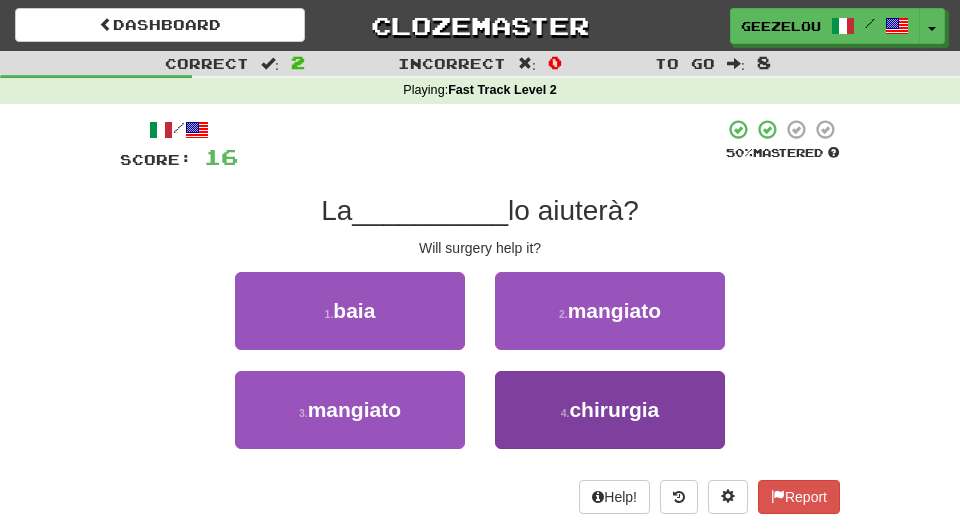 click on "chirurgia" at bounding box center (614, 409) 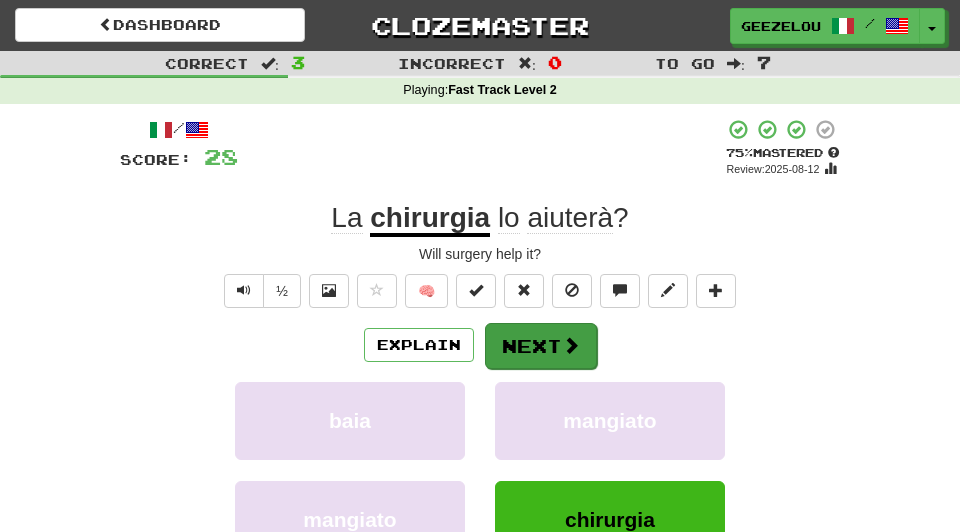 click on "Next" at bounding box center [541, 346] 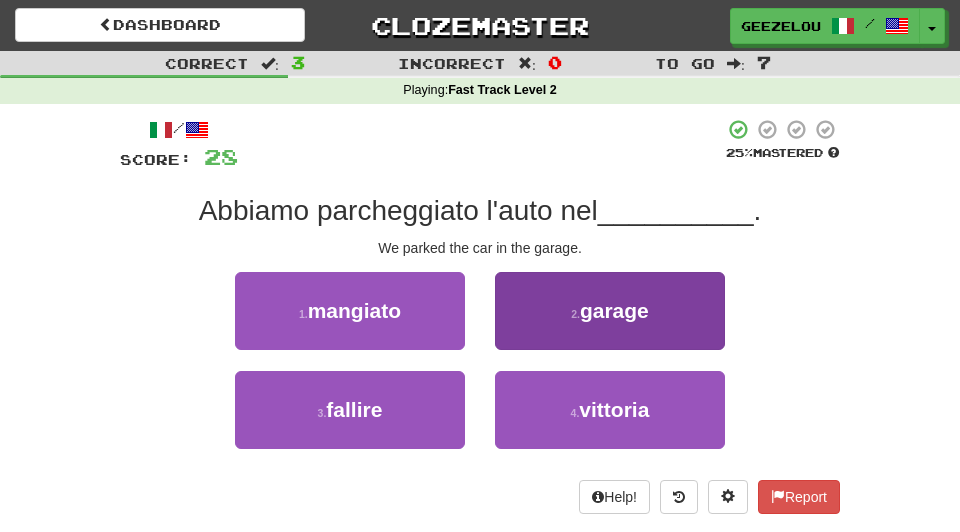 click on "garage" at bounding box center (614, 310) 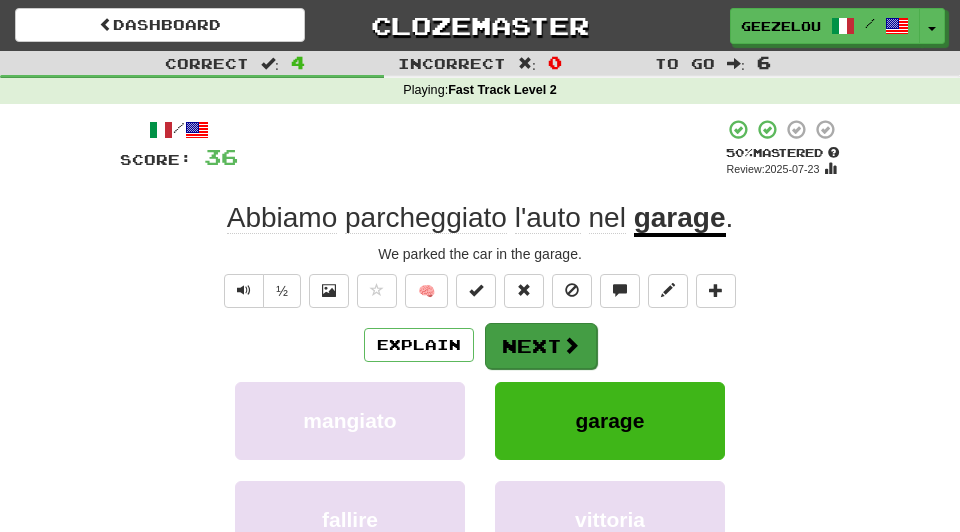 click on "Next" at bounding box center (541, 346) 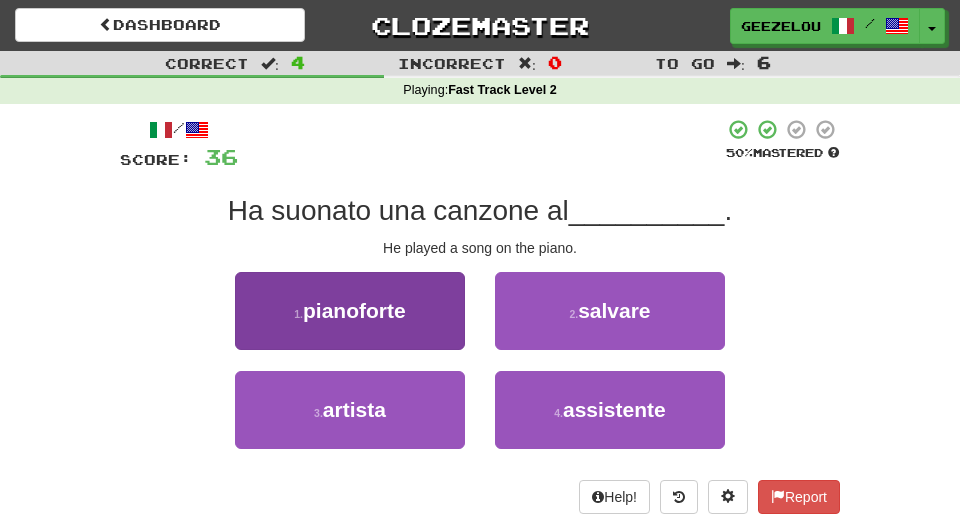 click on "1 .  pianoforte" at bounding box center (350, 311) 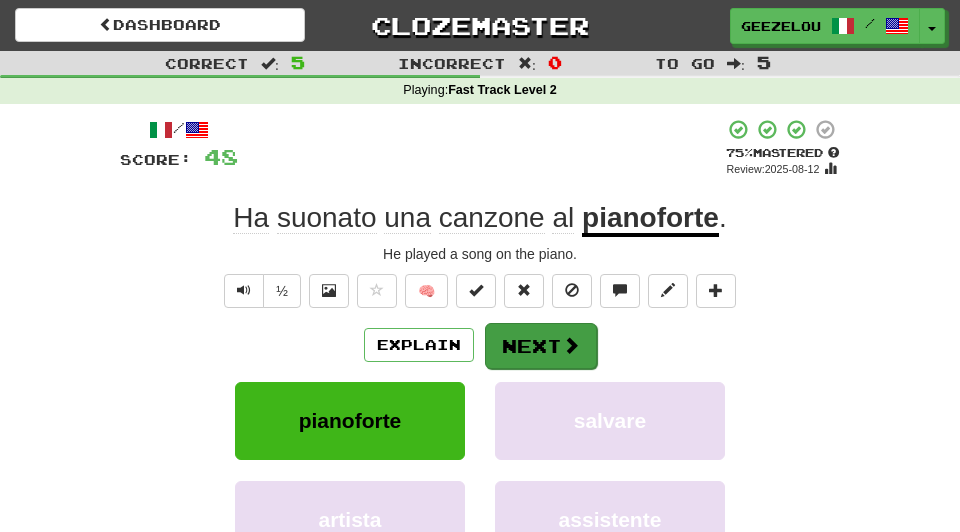 click on "Next" at bounding box center [541, 346] 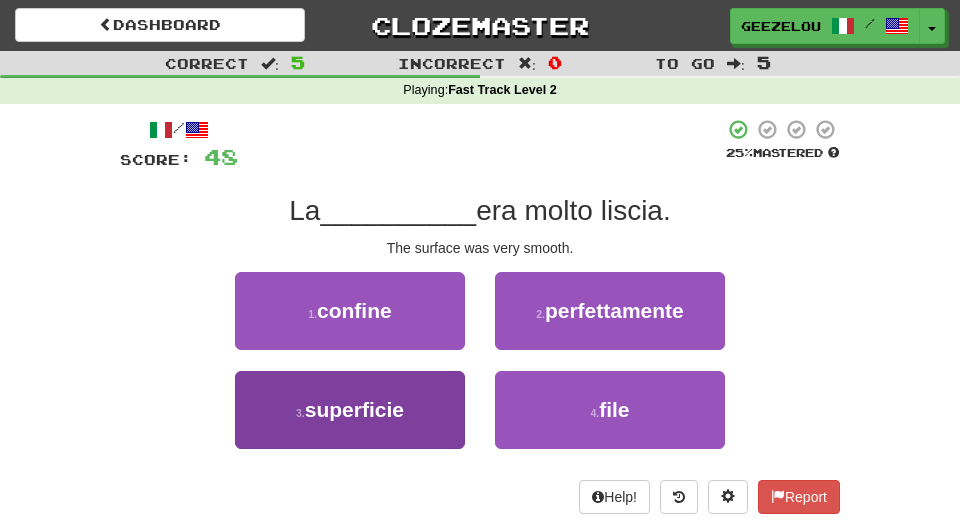 click on "3 .  superficie" at bounding box center (350, 410) 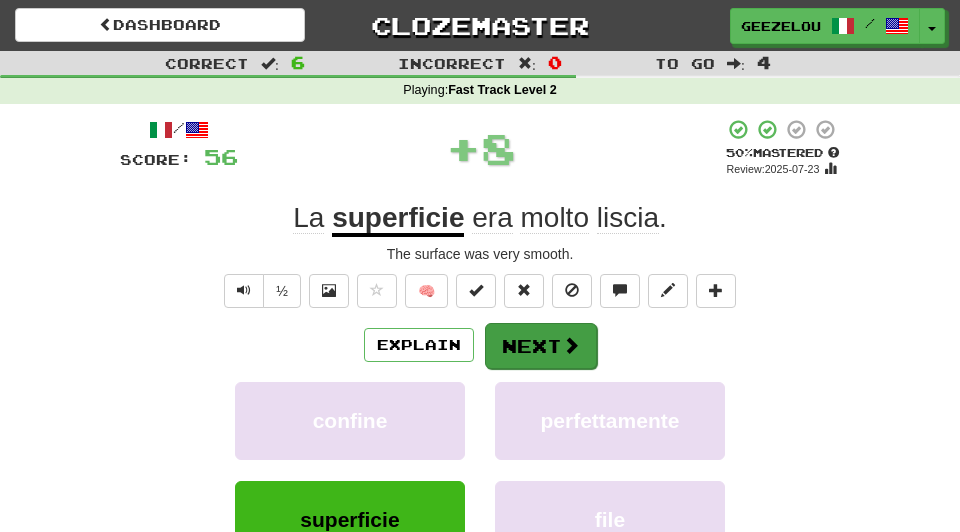 click on "Next" at bounding box center [541, 346] 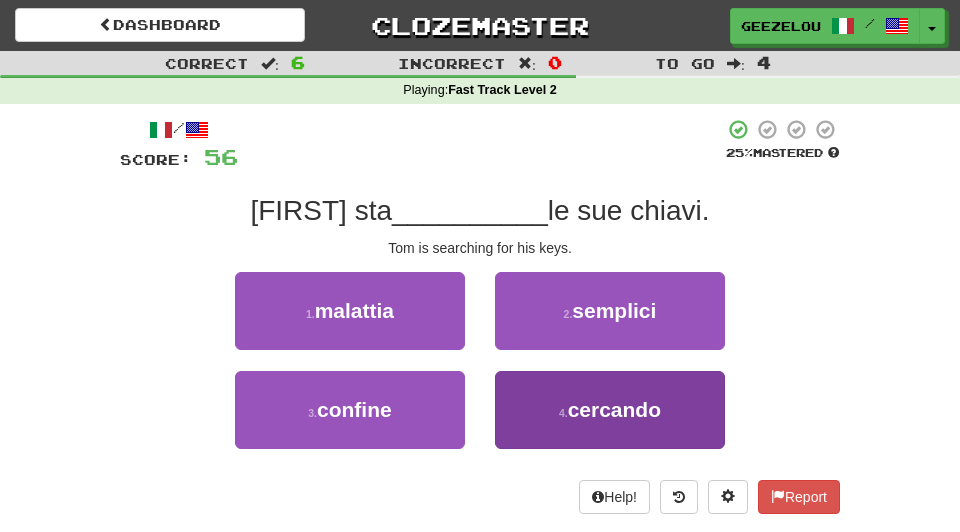 click on "cercando" at bounding box center [614, 409] 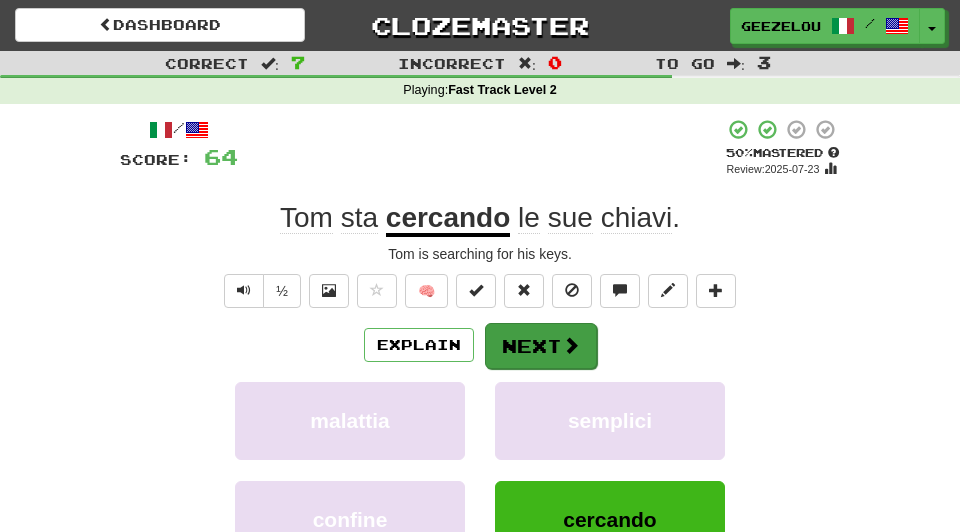 click on "Next" at bounding box center (541, 346) 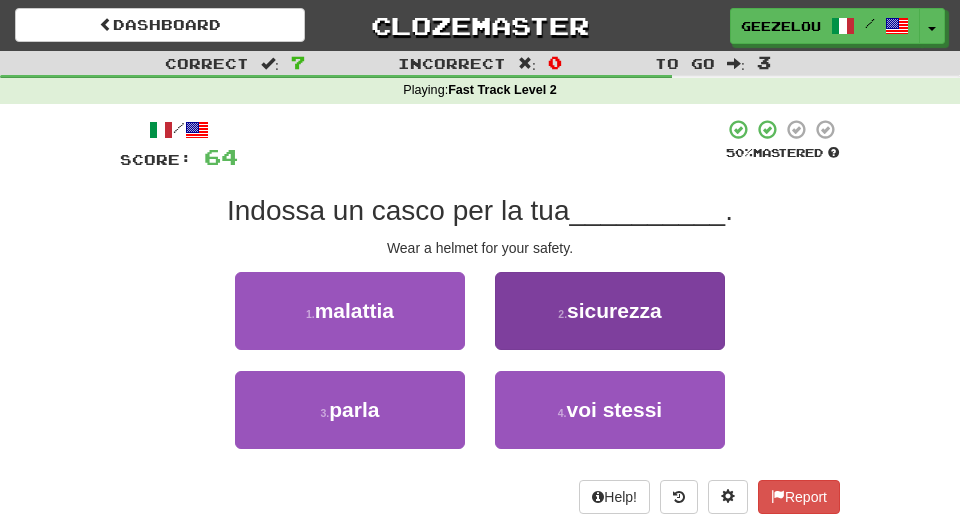 click on "sicurezza" at bounding box center [614, 310] 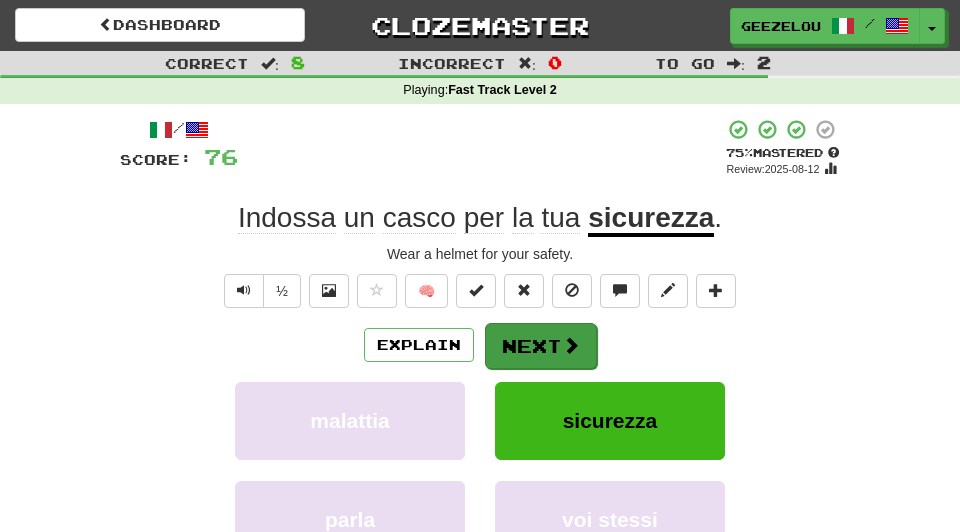 click on "Next" at bounding box center [541, 346] 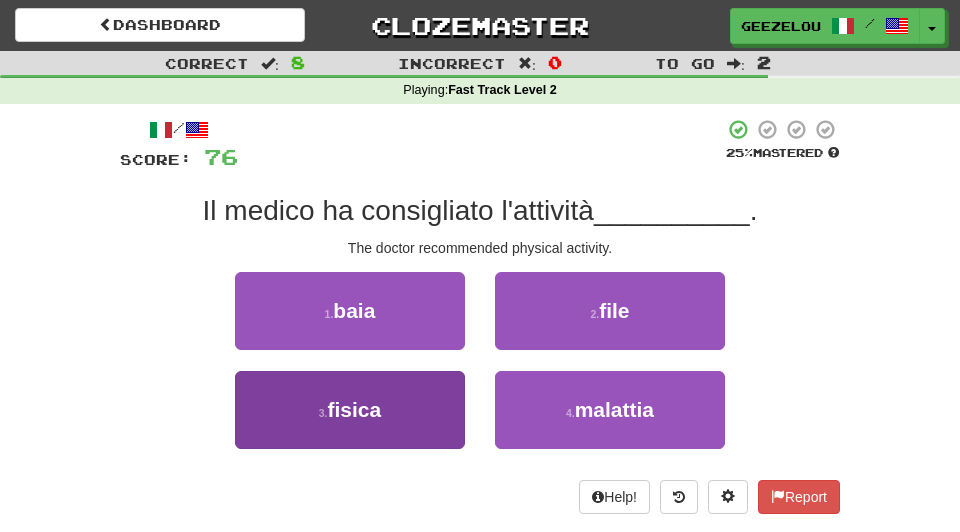 click on "3 .  fisica" at bounding box center [350, 410] 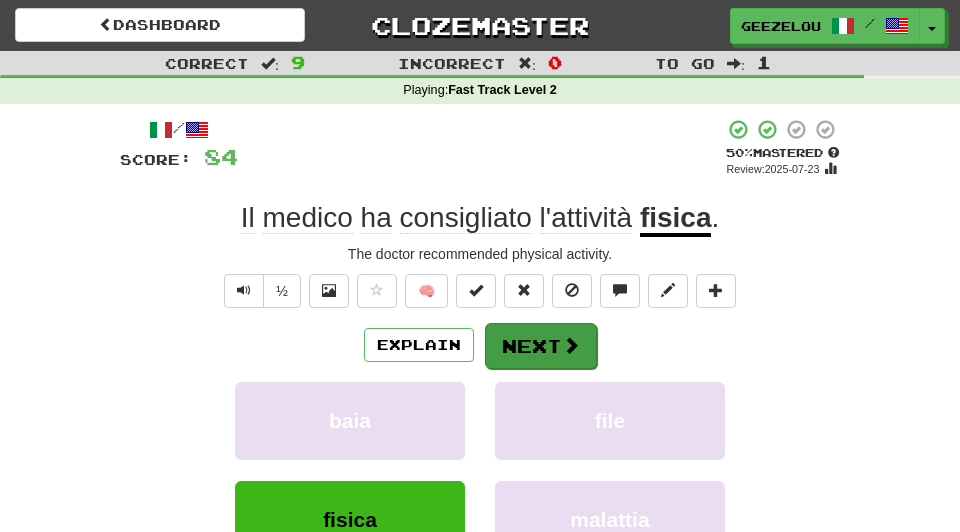 click on "Next" at bounding box center (541, 346) 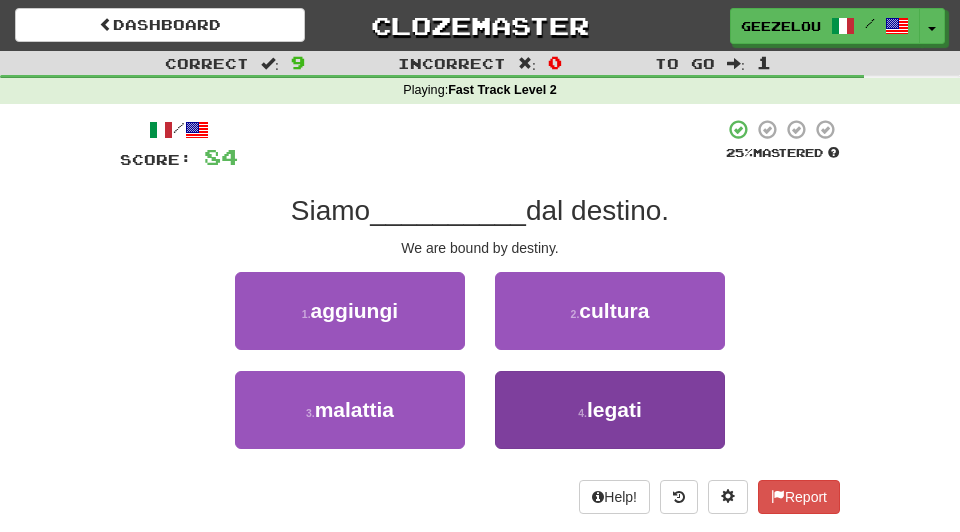 click on "legati" at bounding box center (614, 409) 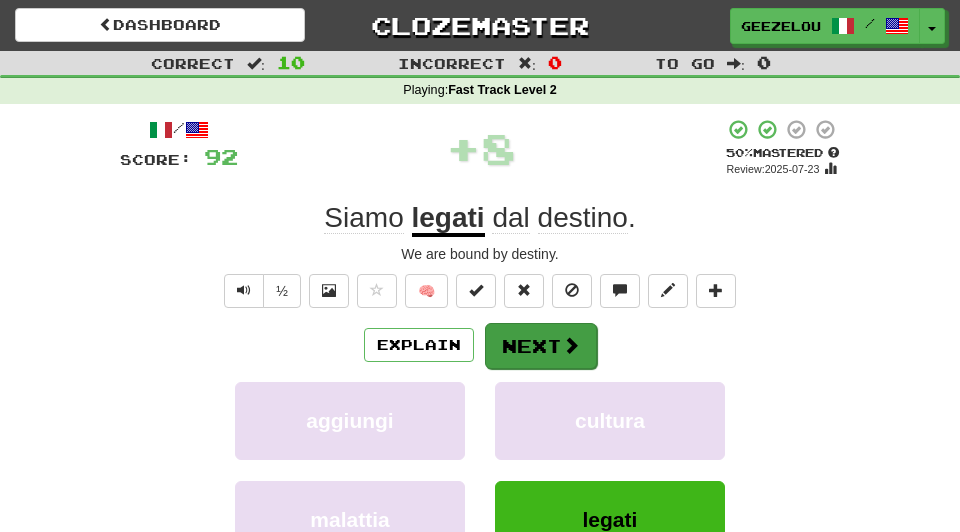 click on "Next" at bounding box center [541, 346] 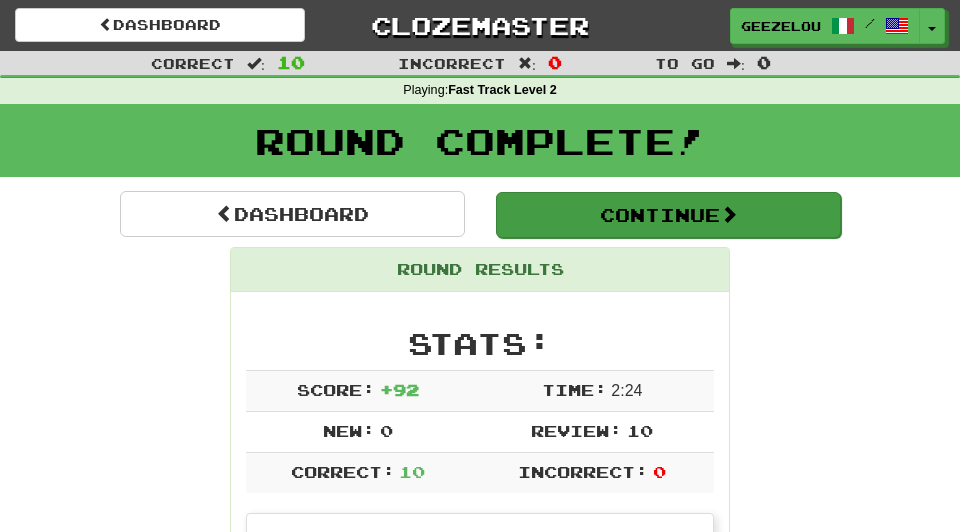 click on "Continue" at bounding box center [668, 215] 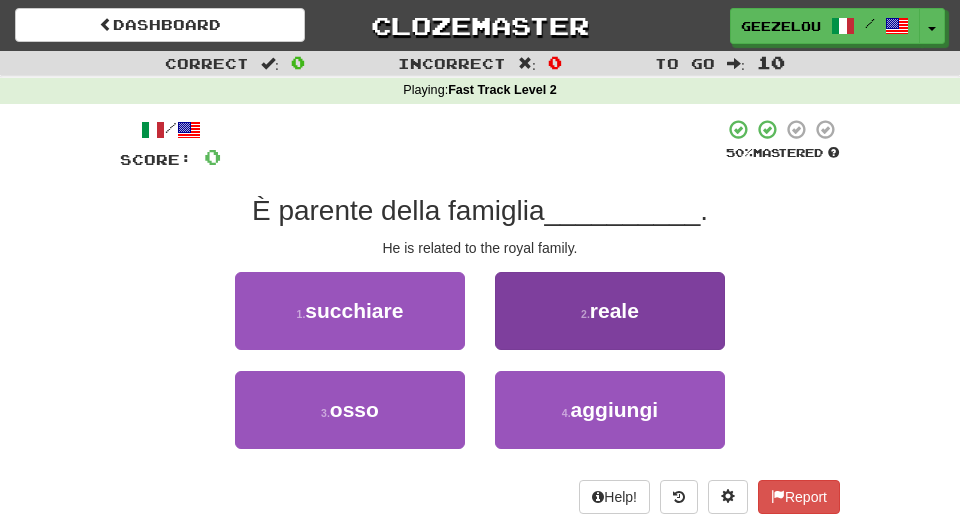 click on "2 .  reale" at bounding box center (610, 311) 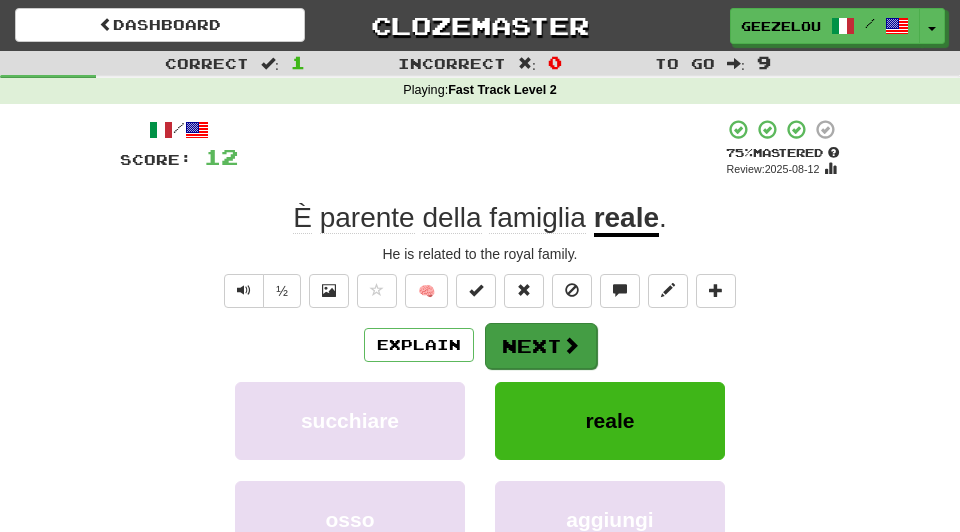 click on "Next" at bounding box center (541, 346) 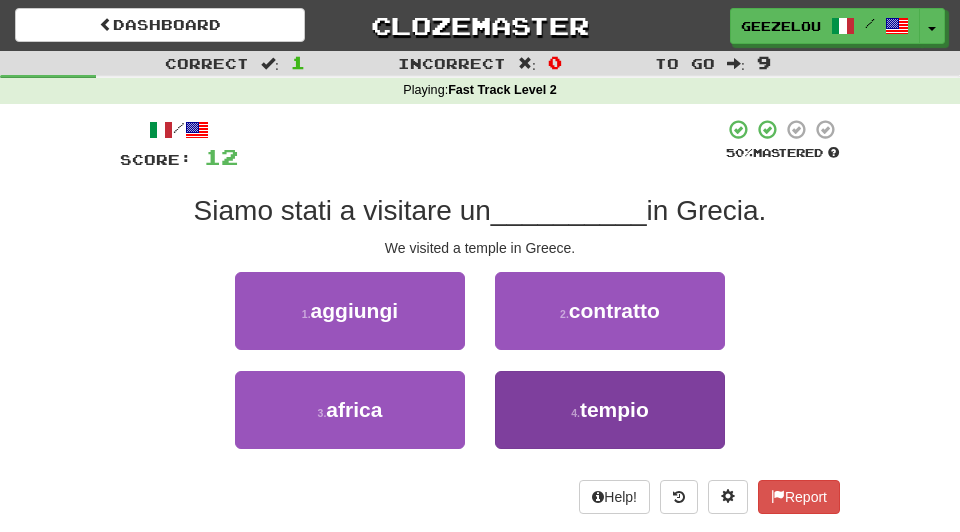 click on "4 .  tempio" at bounding box center (610, 410) 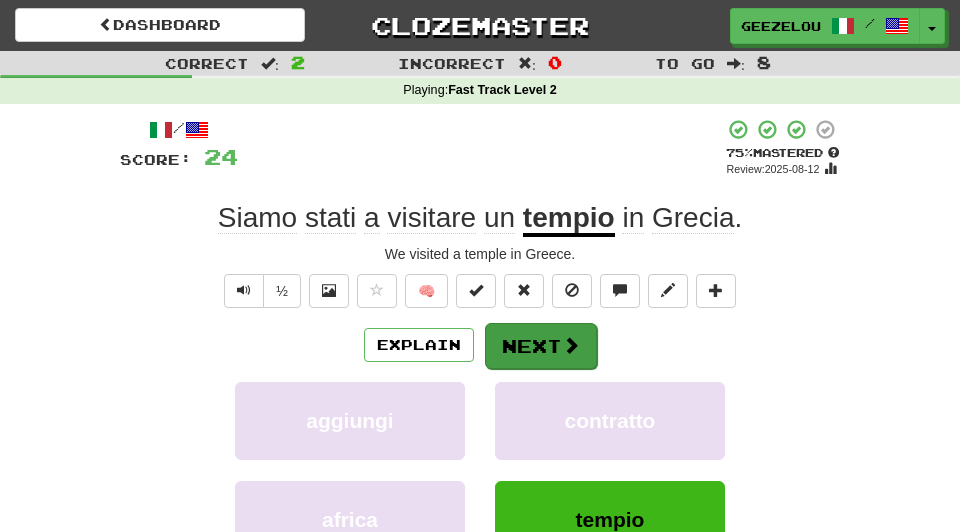 click on "Next" at bounding box center [541, 346] 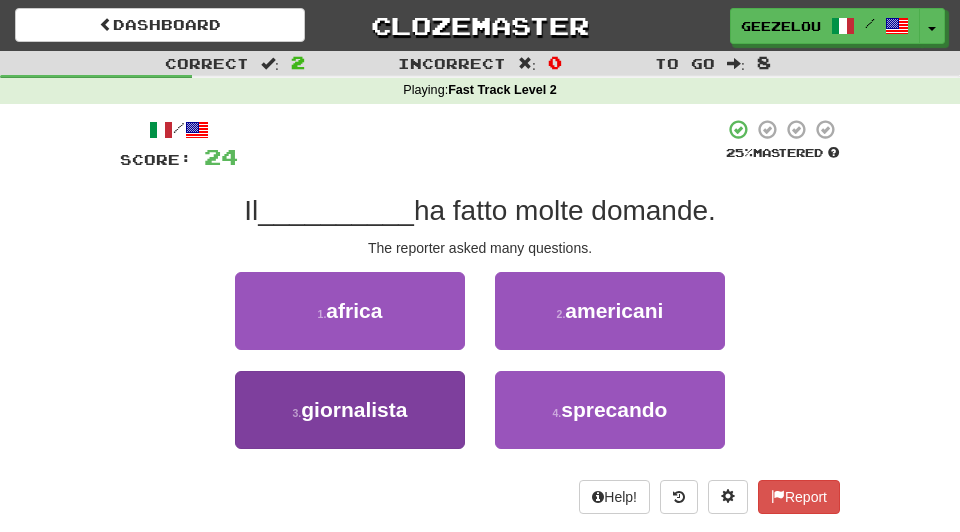 click on "giornalista" at bounding box center [354, 409] 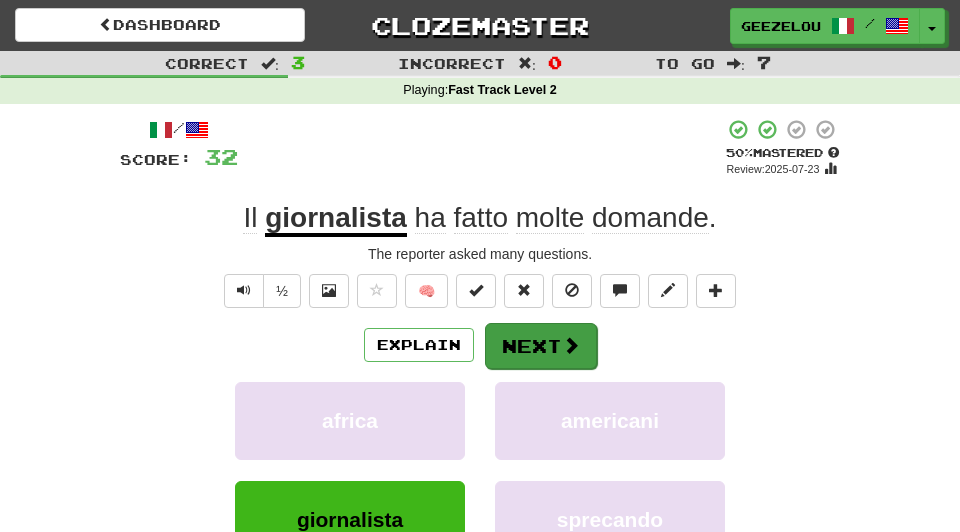 click on "Next" at bounding box center (541, 346) 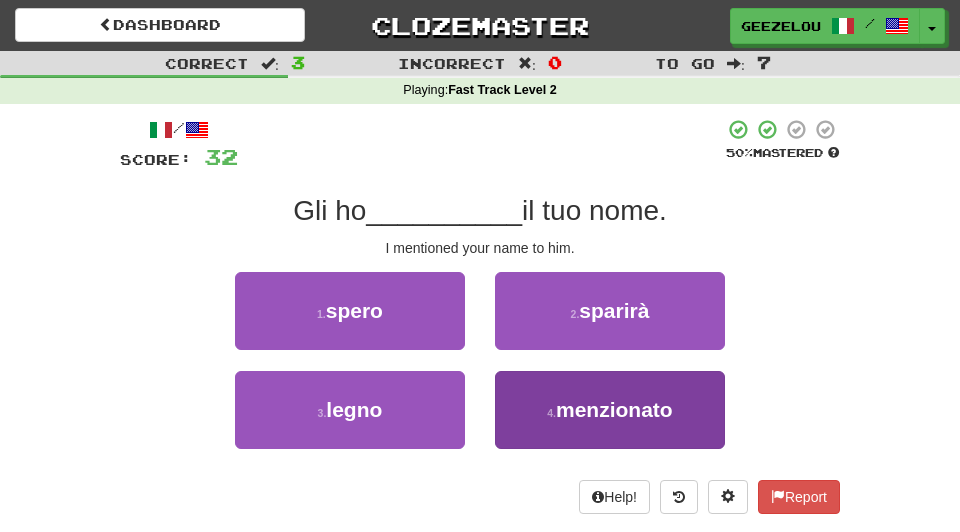 click on "menzionato" at bounding box center [614, 409] 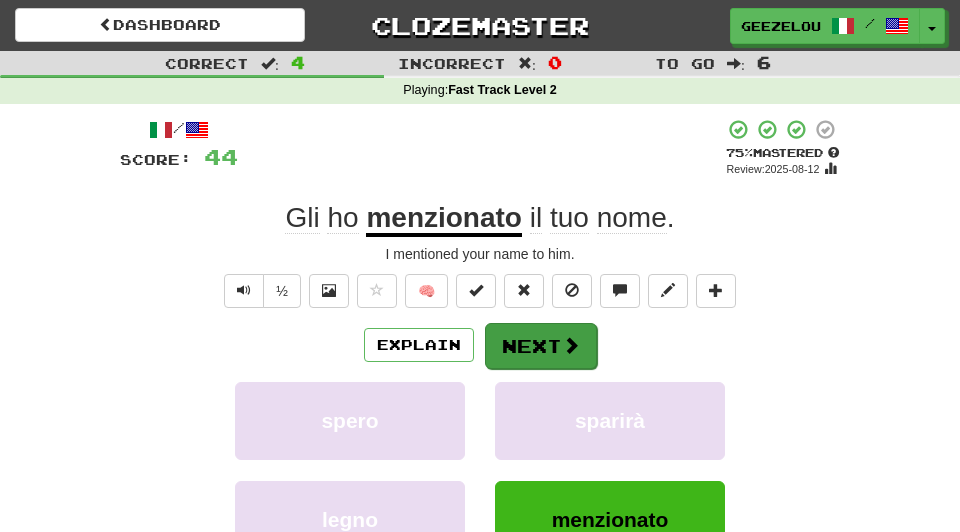 click on "Next" at bounding box center [541, 346] 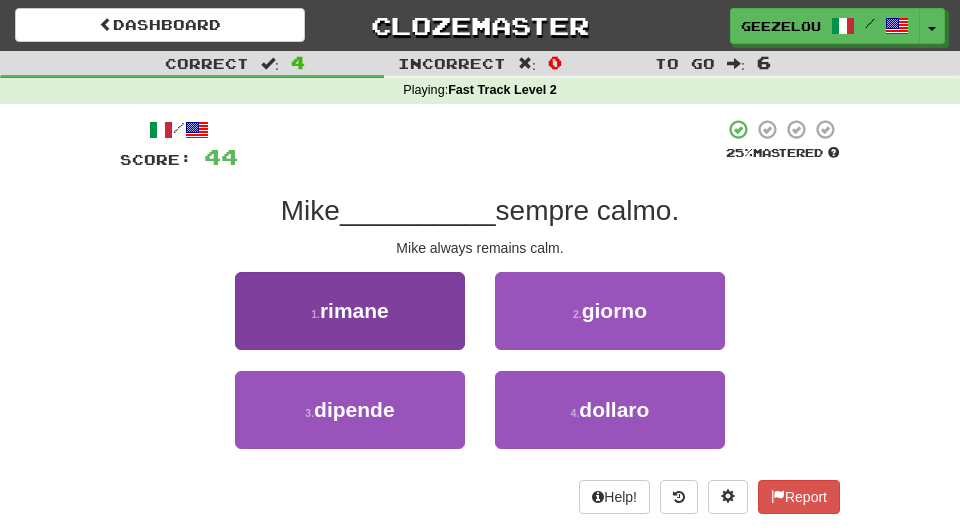 click on "rimane" at bounding box center [354, 310] 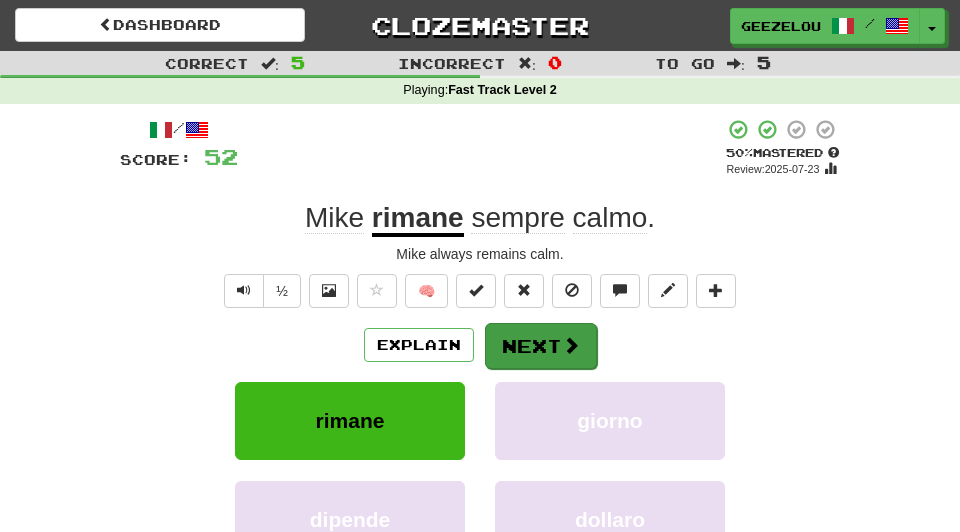 click on "Next" at bounding box center (541, 346) 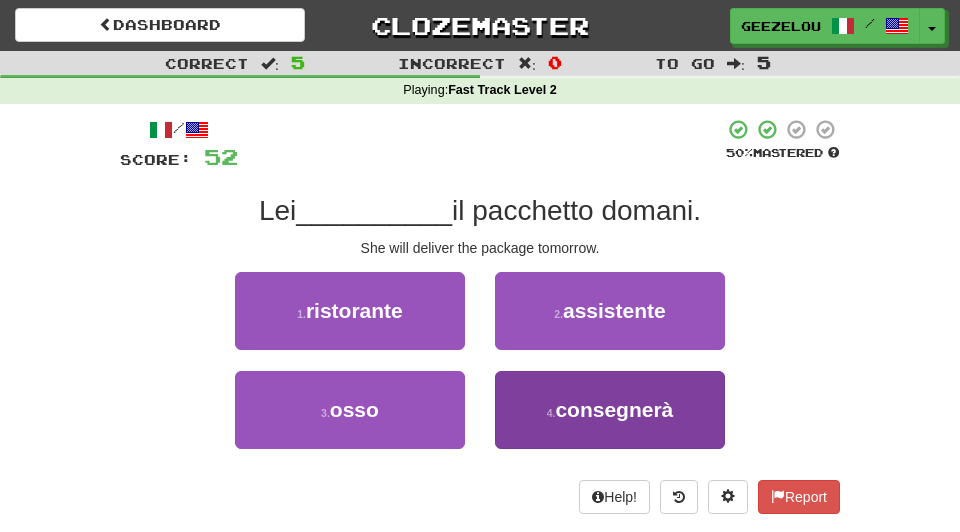 click on "consegnerà" at bounding box center [614, 409] 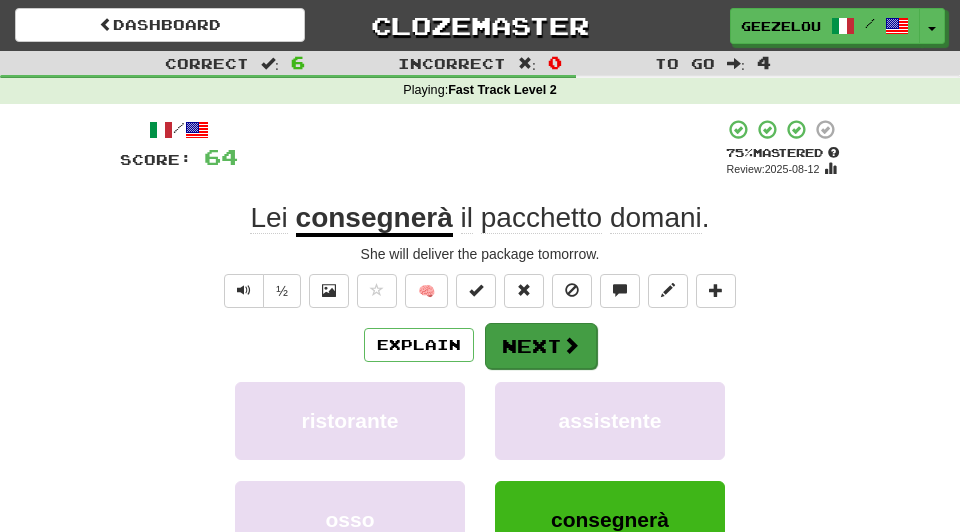 click on "Next" at bounding box center (541, 346) 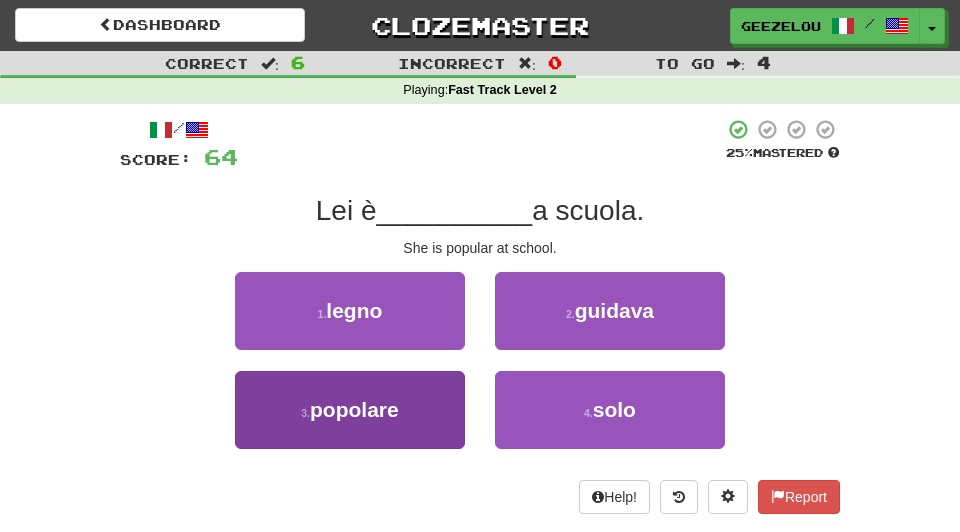 click on "3 .  popolare" at bounding box center [350, 410] 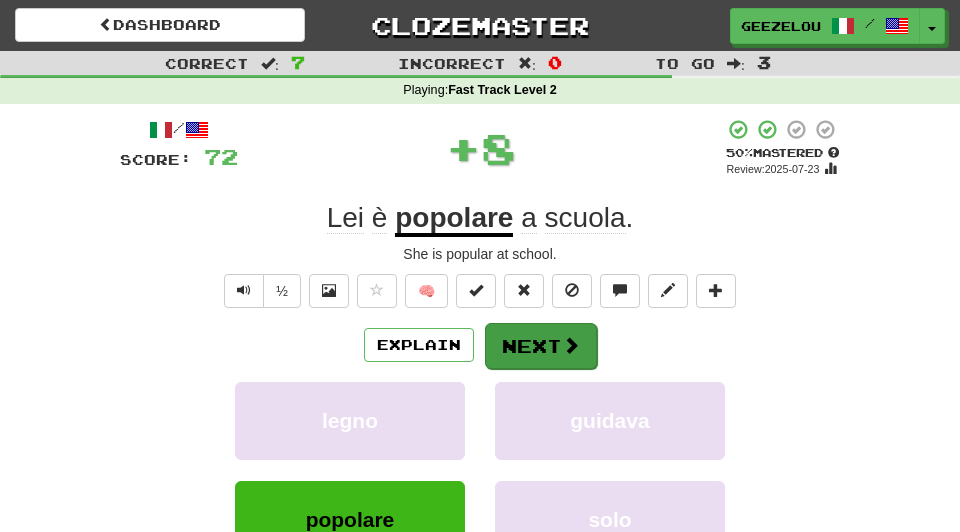 click on "Next" at bounding box center (541, 346) 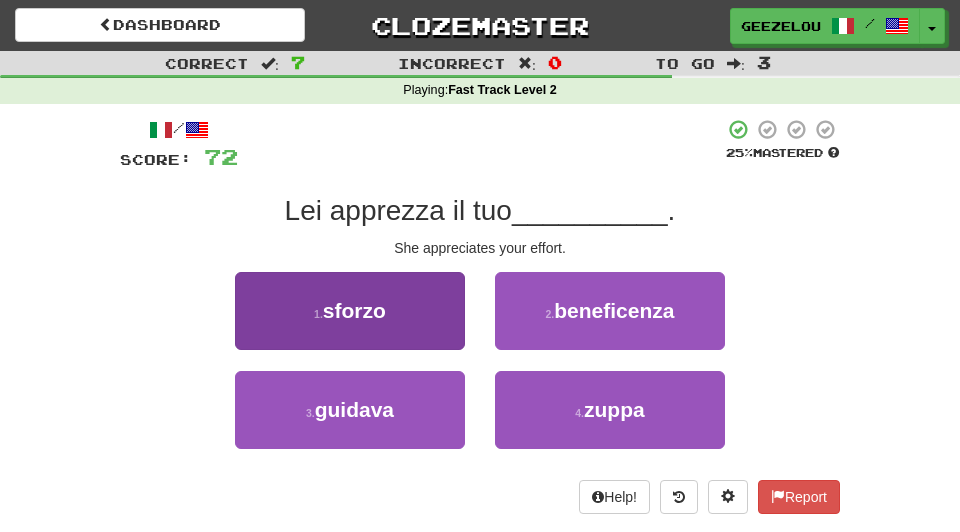 click on "sforzo" at bounding box center (354, 310) 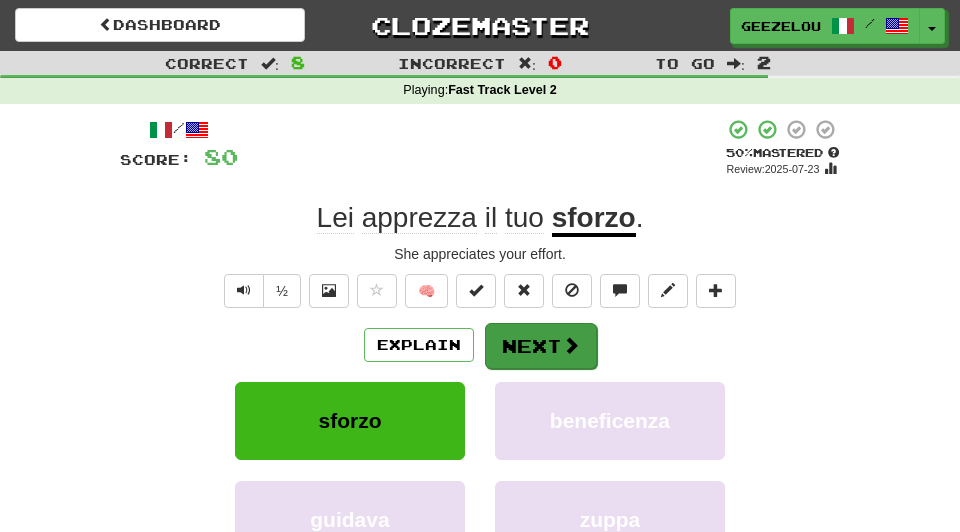 click on "Next" at bounding box center (541, 346) 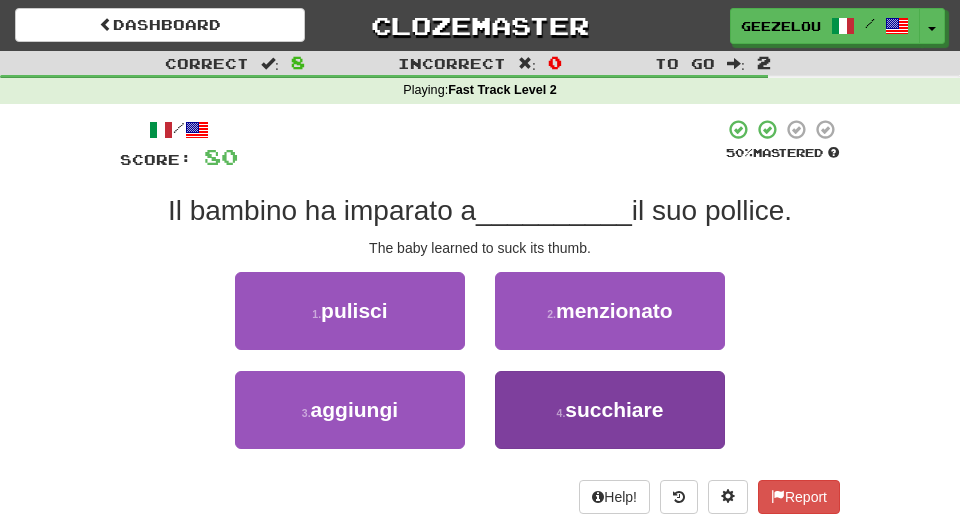 click on "succhiare" at bounding box center (614, 409) 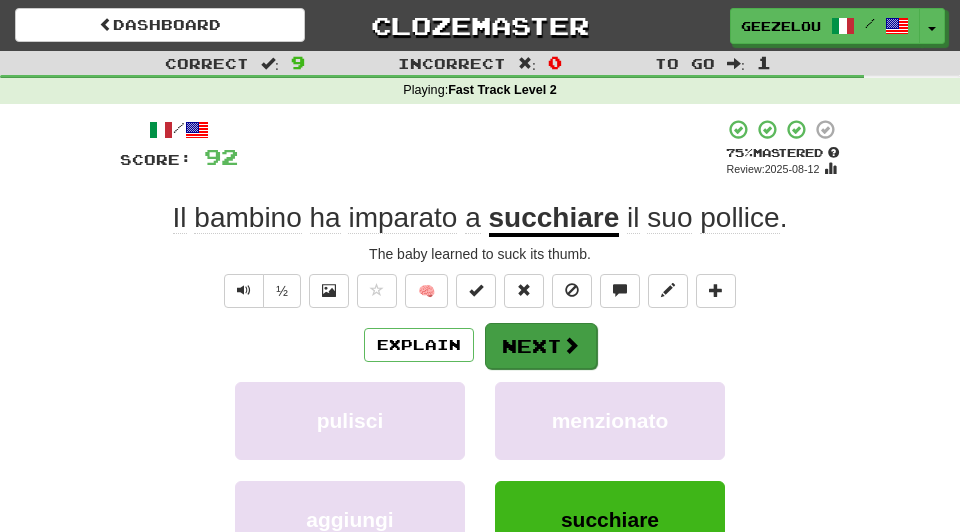 click on "Next" at bounding box center (541, 346) 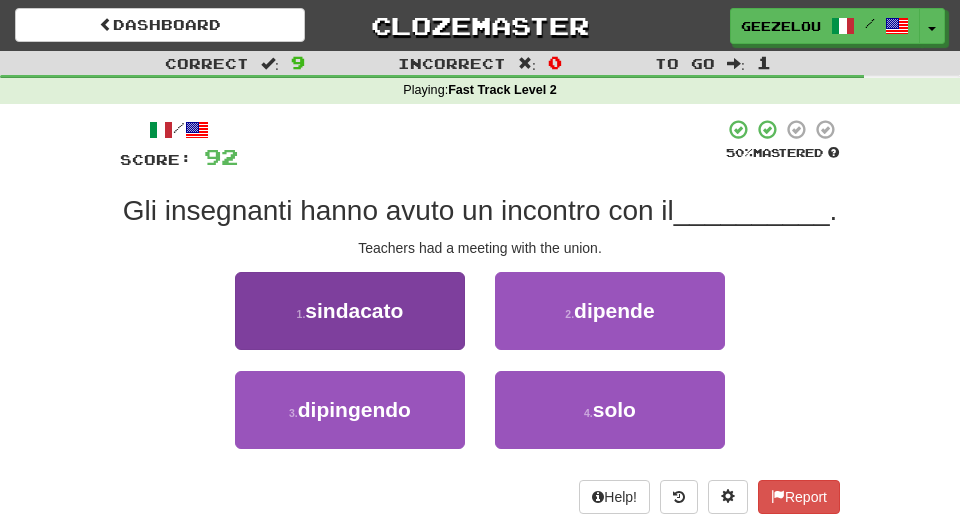 click on "1 .  sindacato" at bounding box center (350, 311) 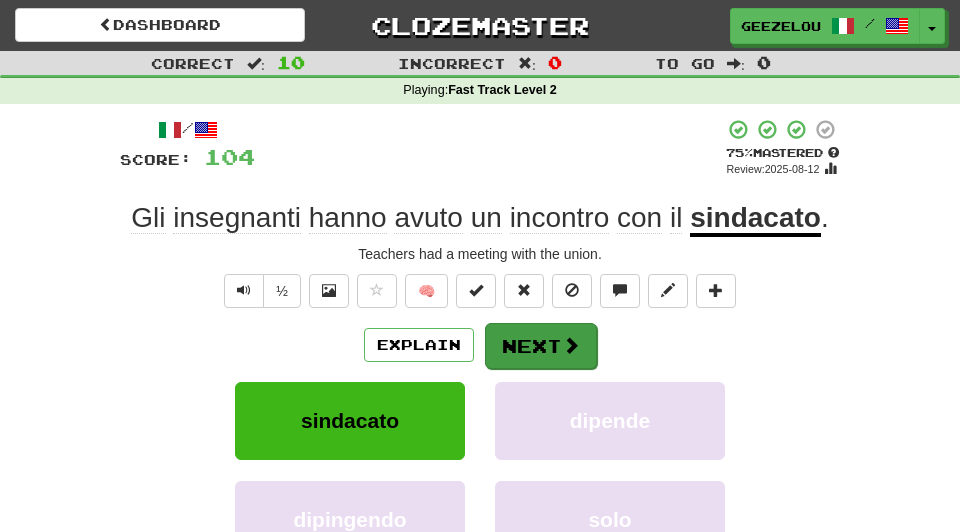 click on "Next" at bounding box center [541, 346] 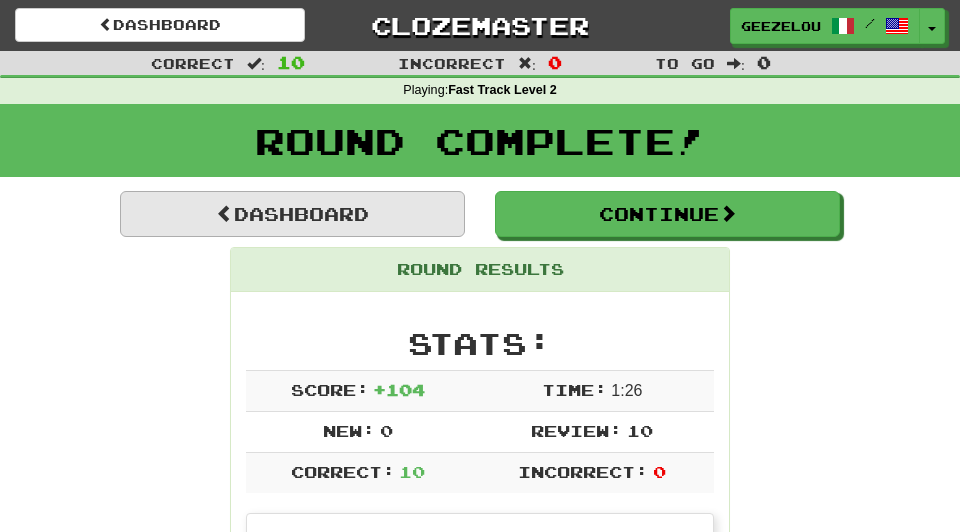 click on "Dashboard" at bounding box center [292, 214] 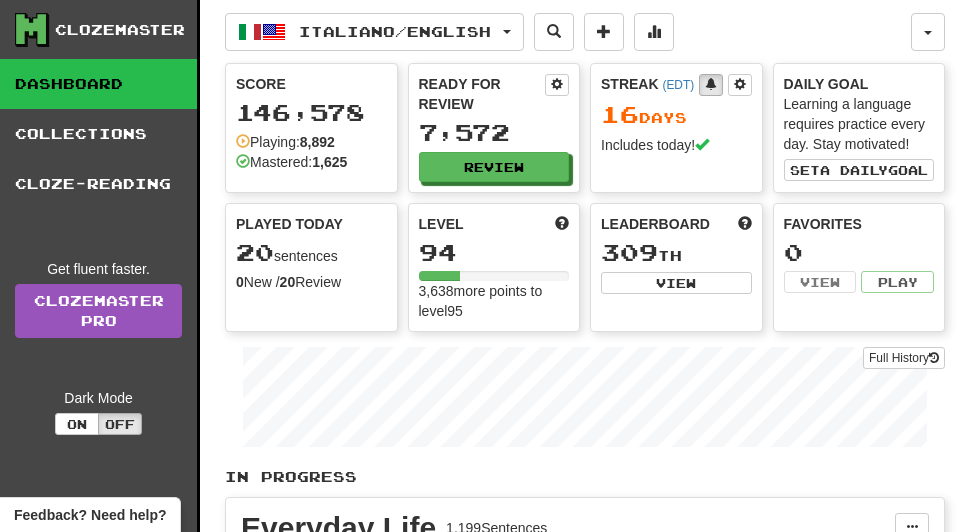 scroll, scrollTop: 0, scrollLeft: 0, axis: both 